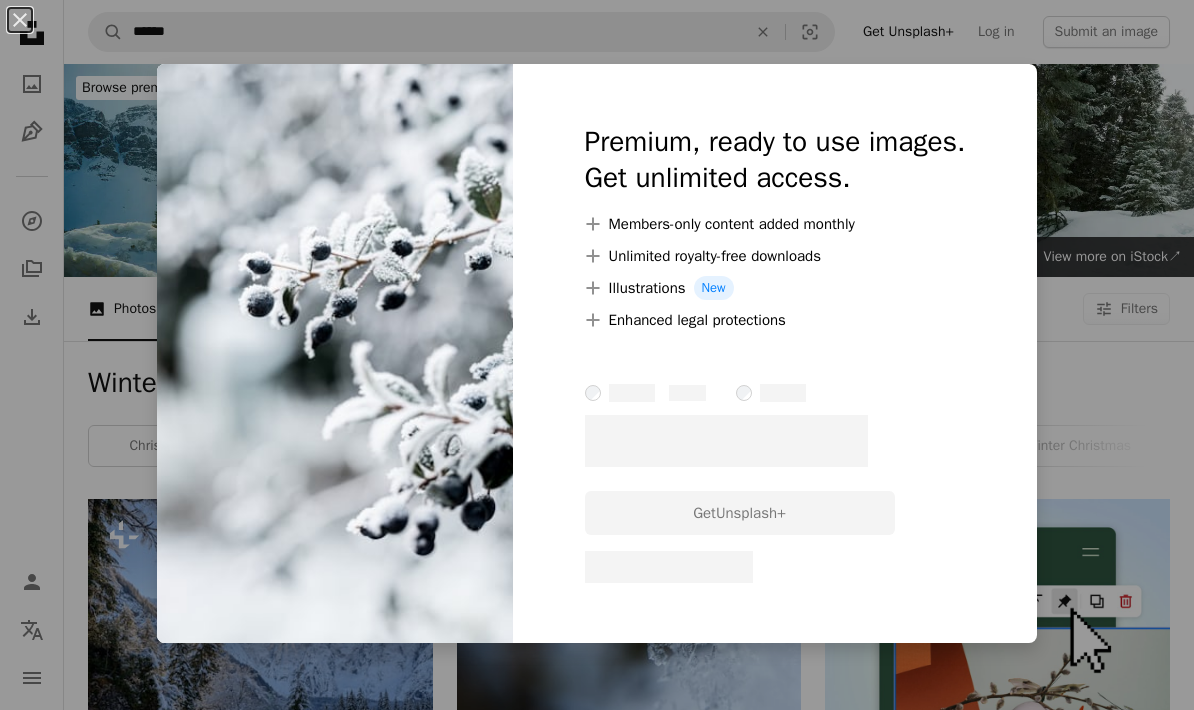scroll, scrollTop: 6538, scrollLeft: 0, axis: vertical 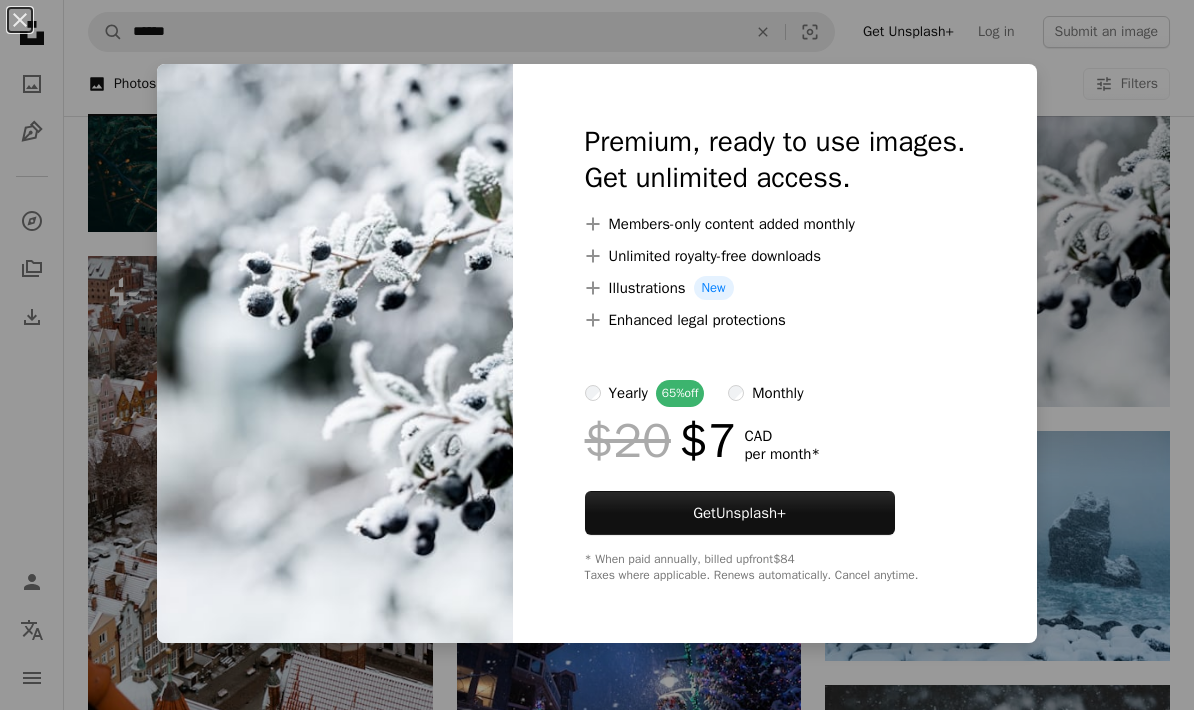 click on "An X shape" at bounding box center (20, 20) 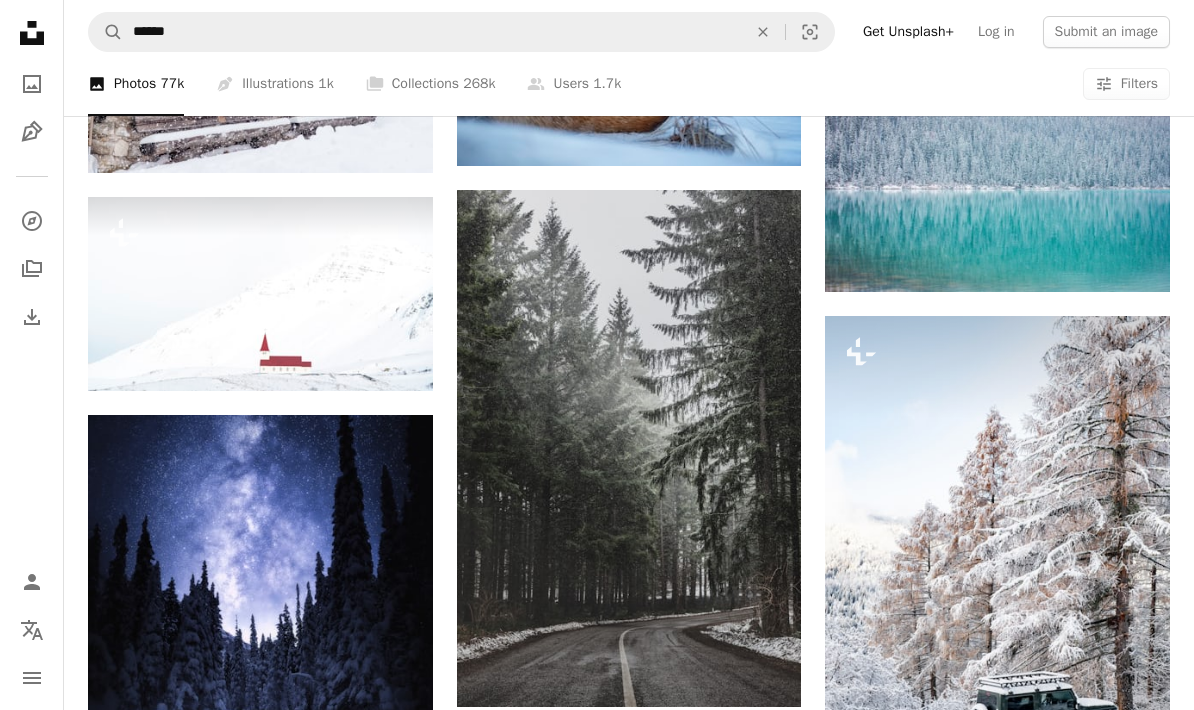 scroll, scrollTop: 21772, scrollLeft: 0, axis: vertical 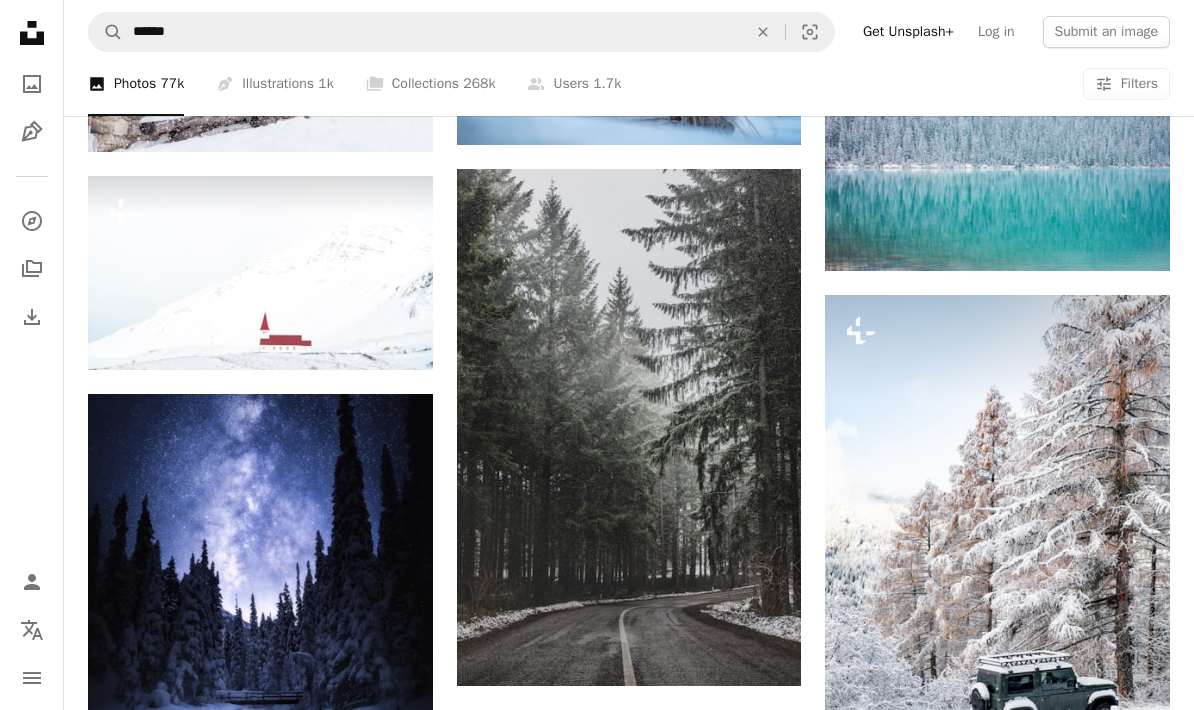 click at bounding box center [260, 273] 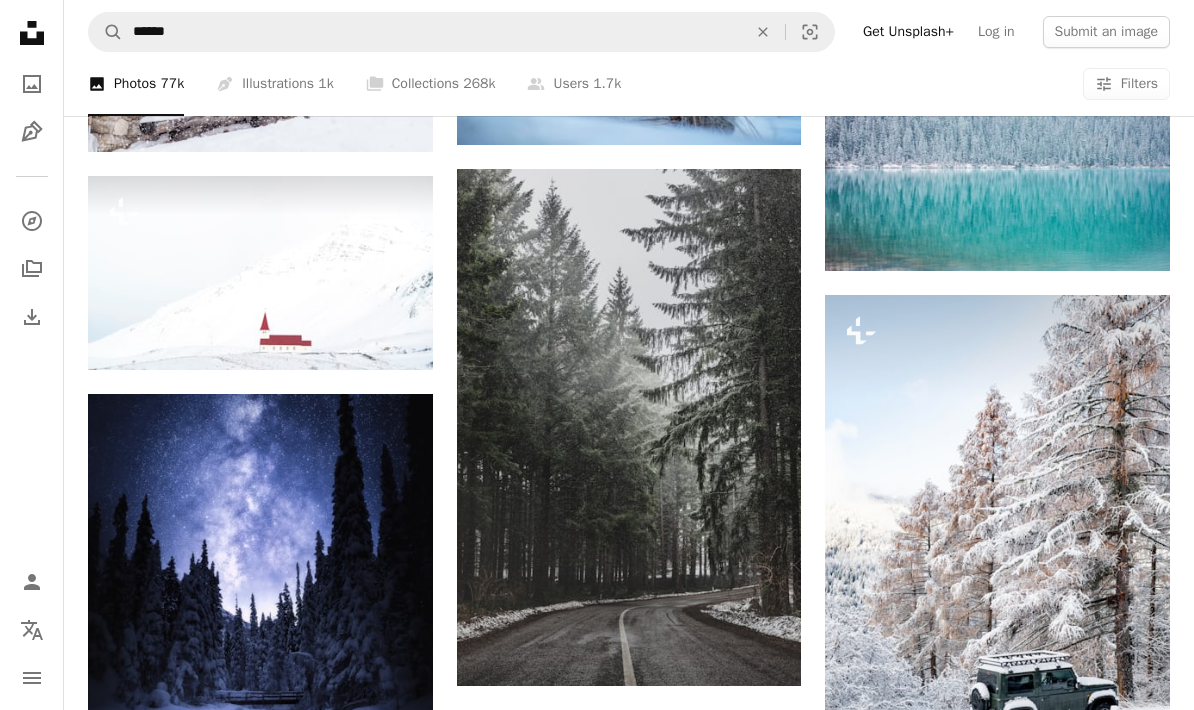 scroll, scrollTop: 21852, scrollLeft: 0, axis: vertical 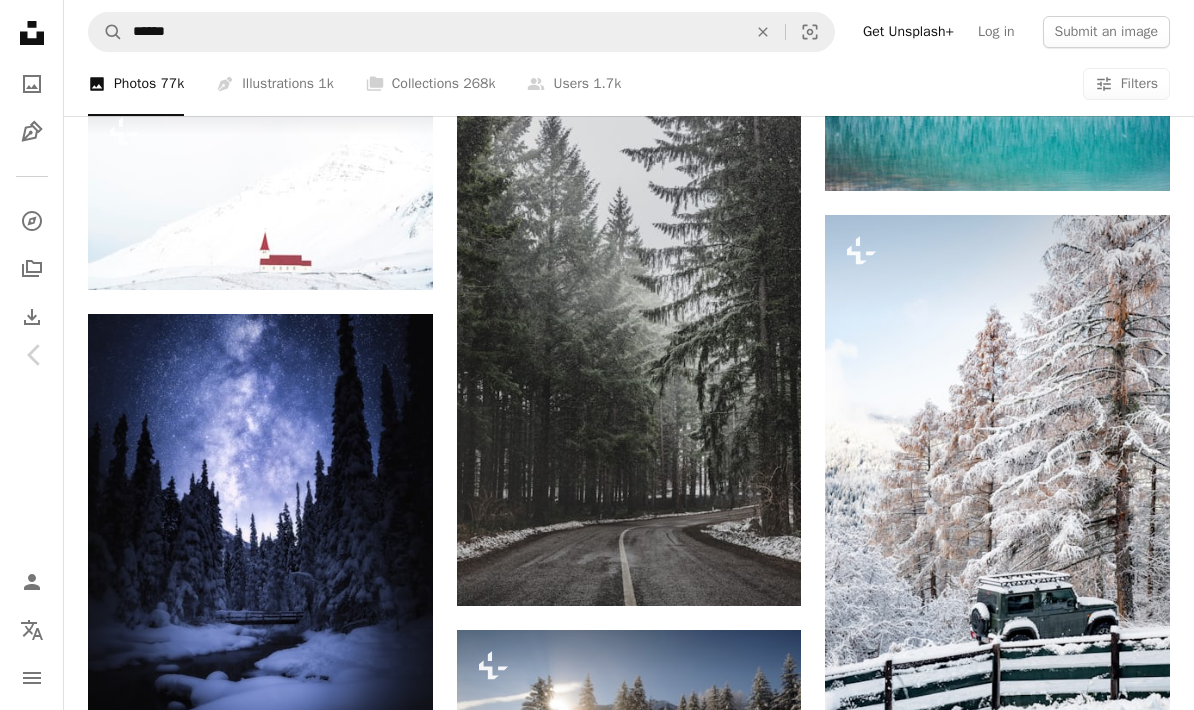 click on "An X shape" at bounding box center (20, 20) 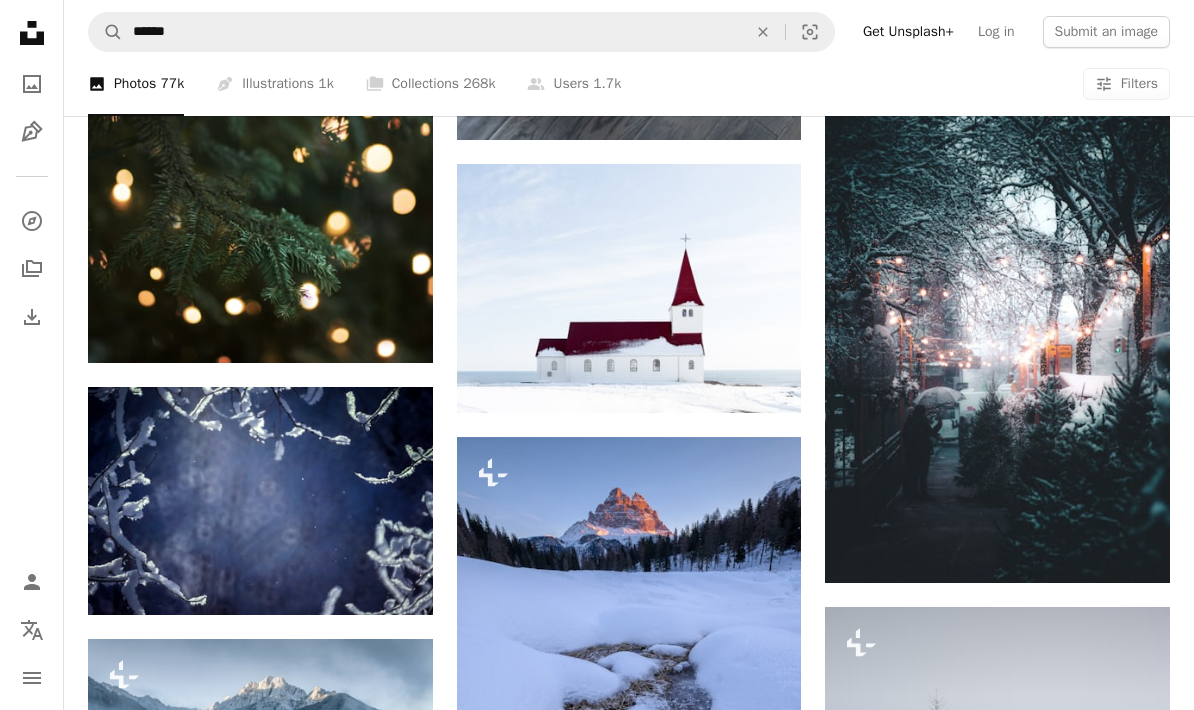 scroll, scrollTop: 33558, scrollLeft: 0, axis: vertical 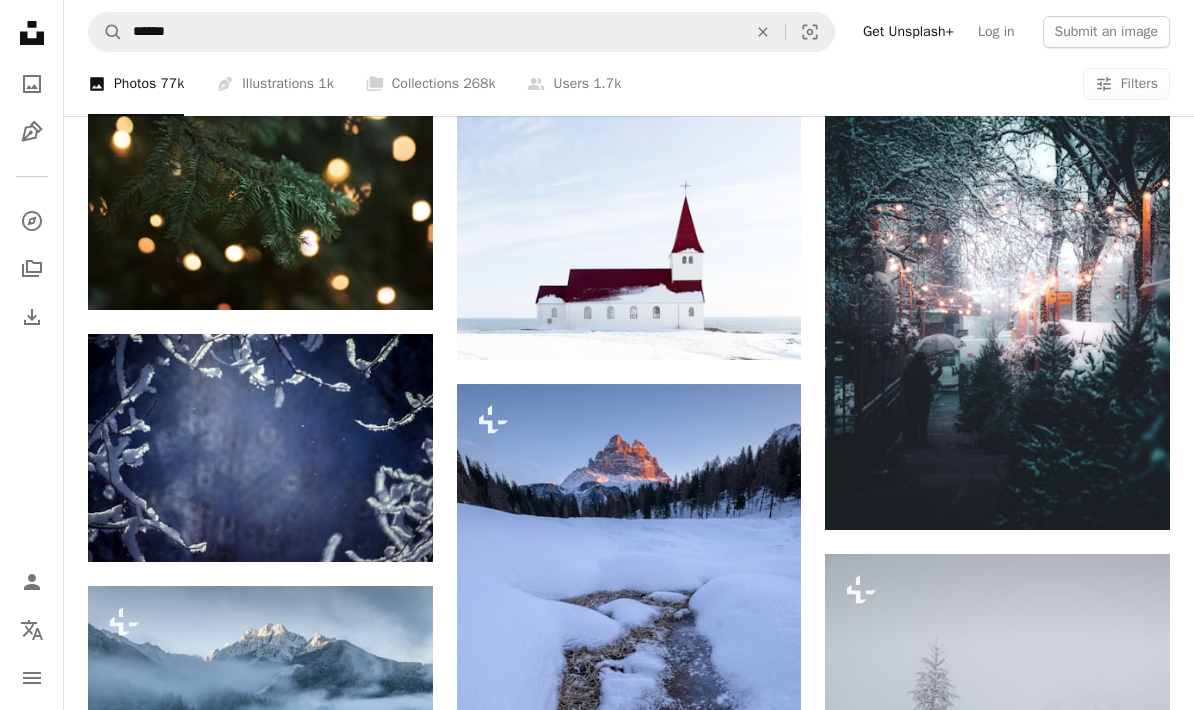 click at bounding box center [629, 235] 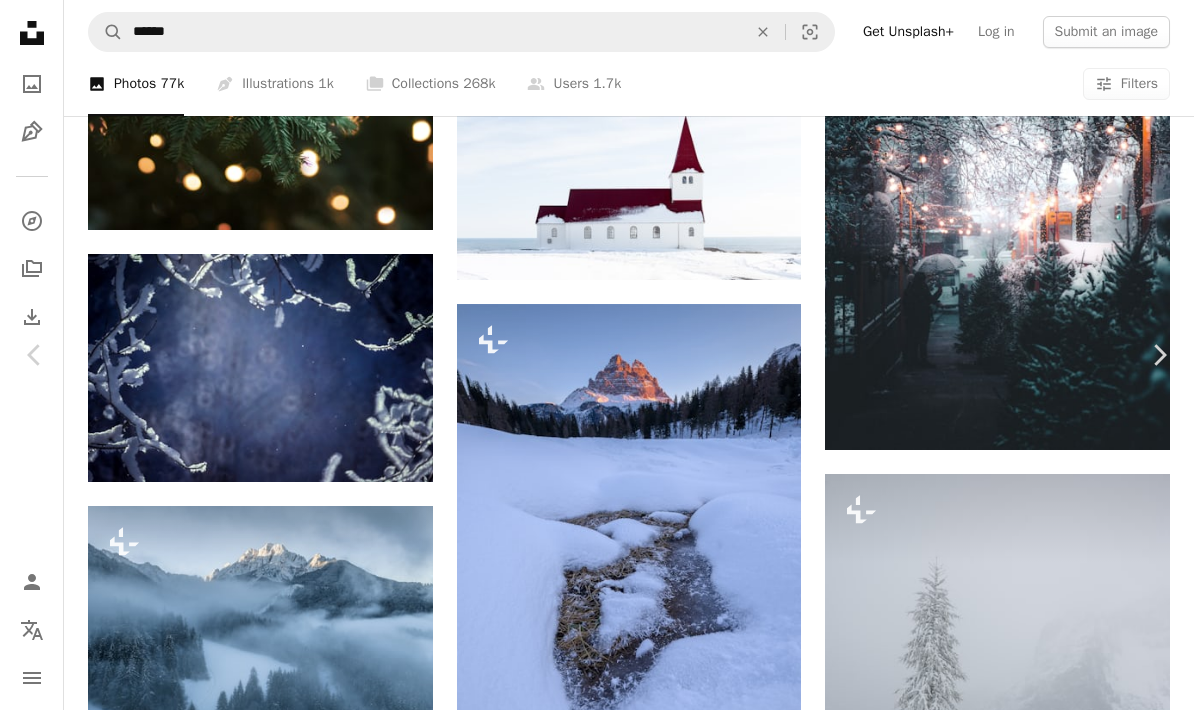 scroll, scrollTop: 0, scrollLeft: 0, axis: both 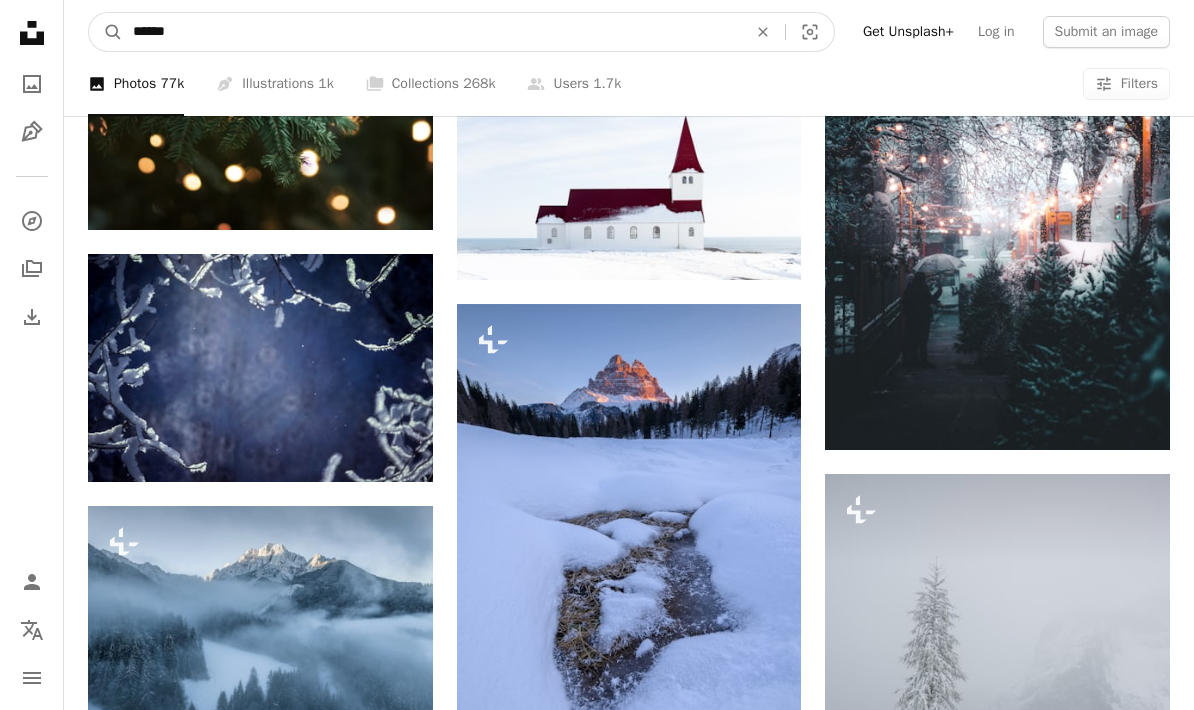 click on "******" at bounding box center (432, 32) 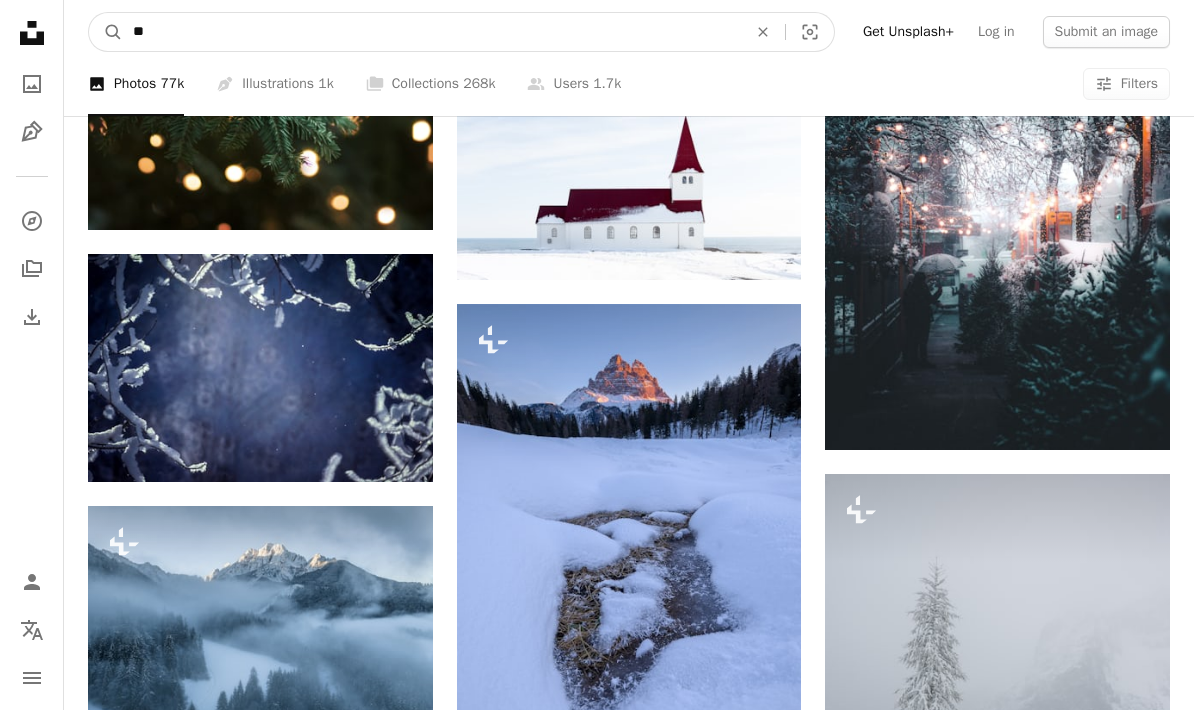 type on "*" 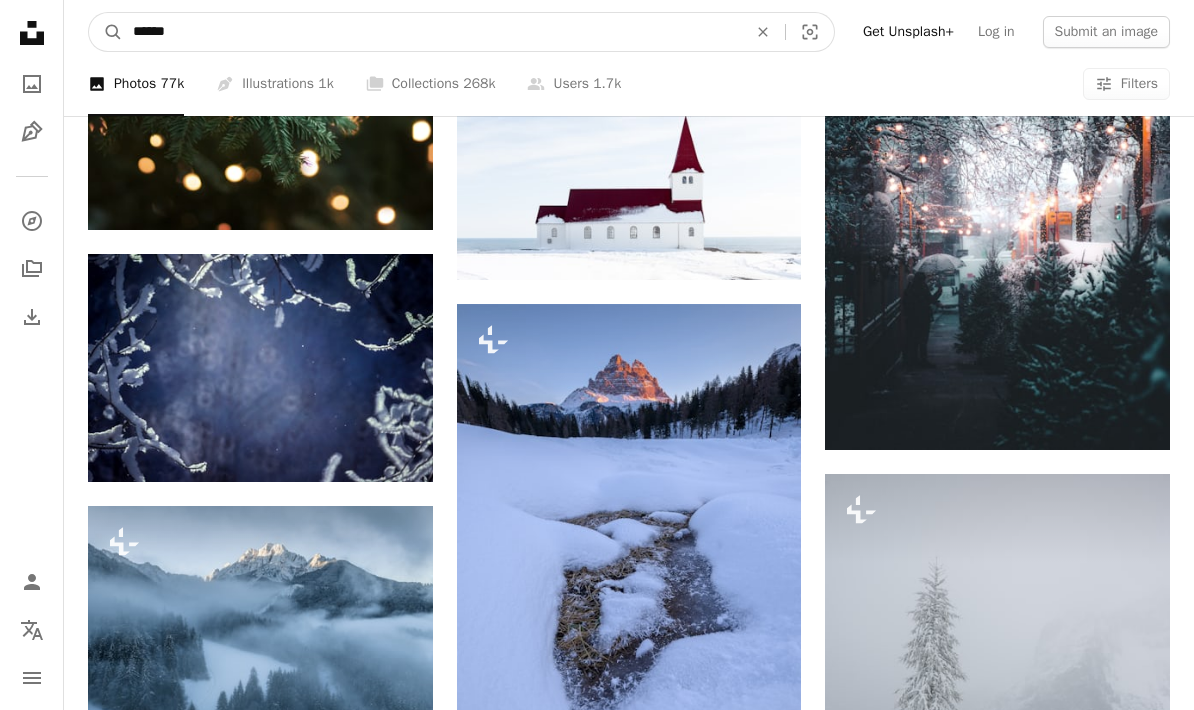 type on "*******" 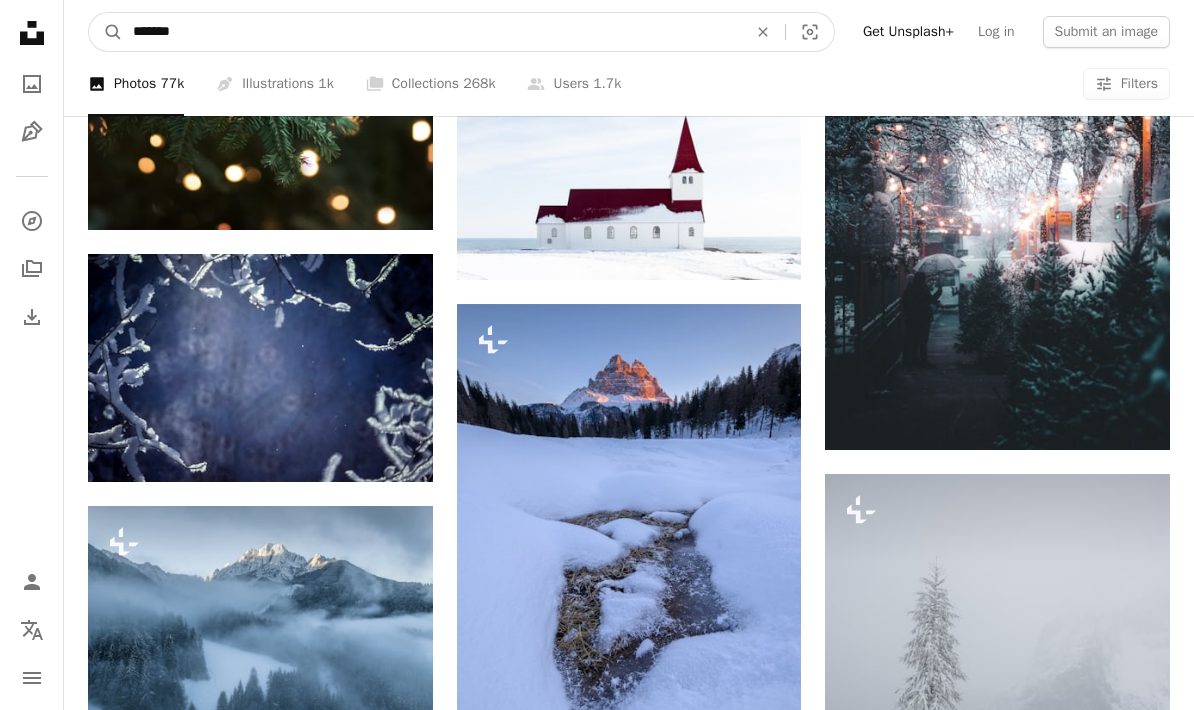 click on "A magnifying glass" at bounding box center [106, 32] 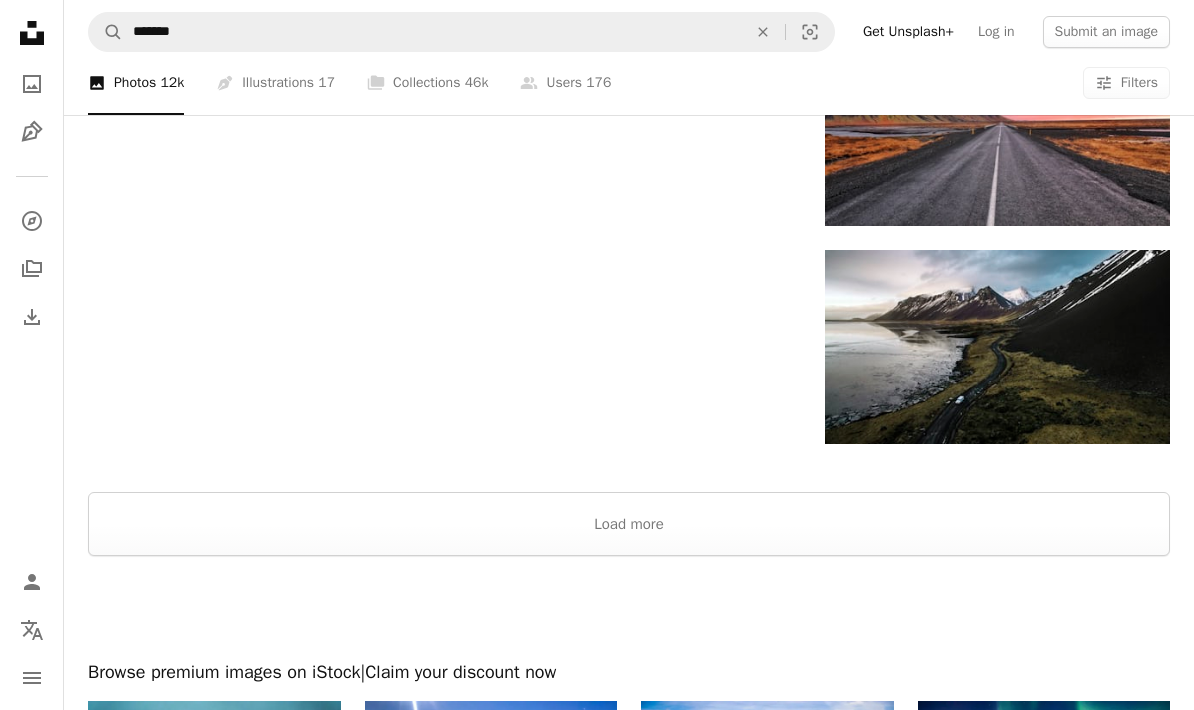 scroll, scrollTop: 2460, scrollLeft: 0, axis: vertical 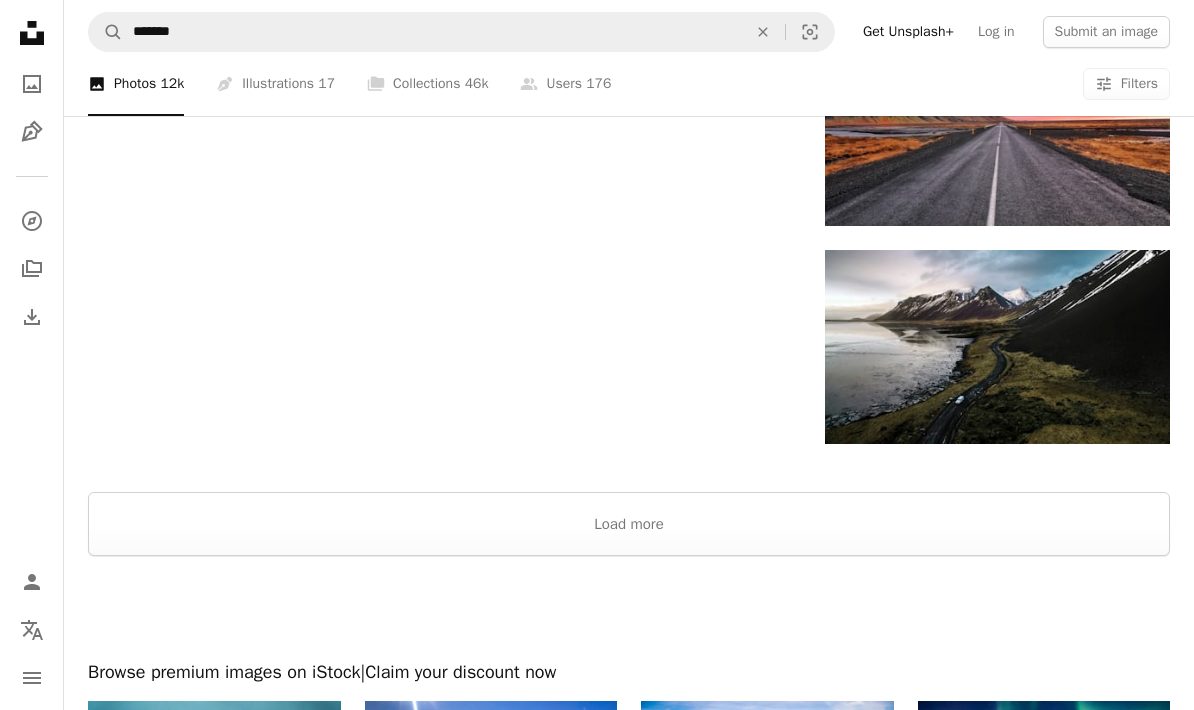 click on "Load more" at bounding box center (629, 524) 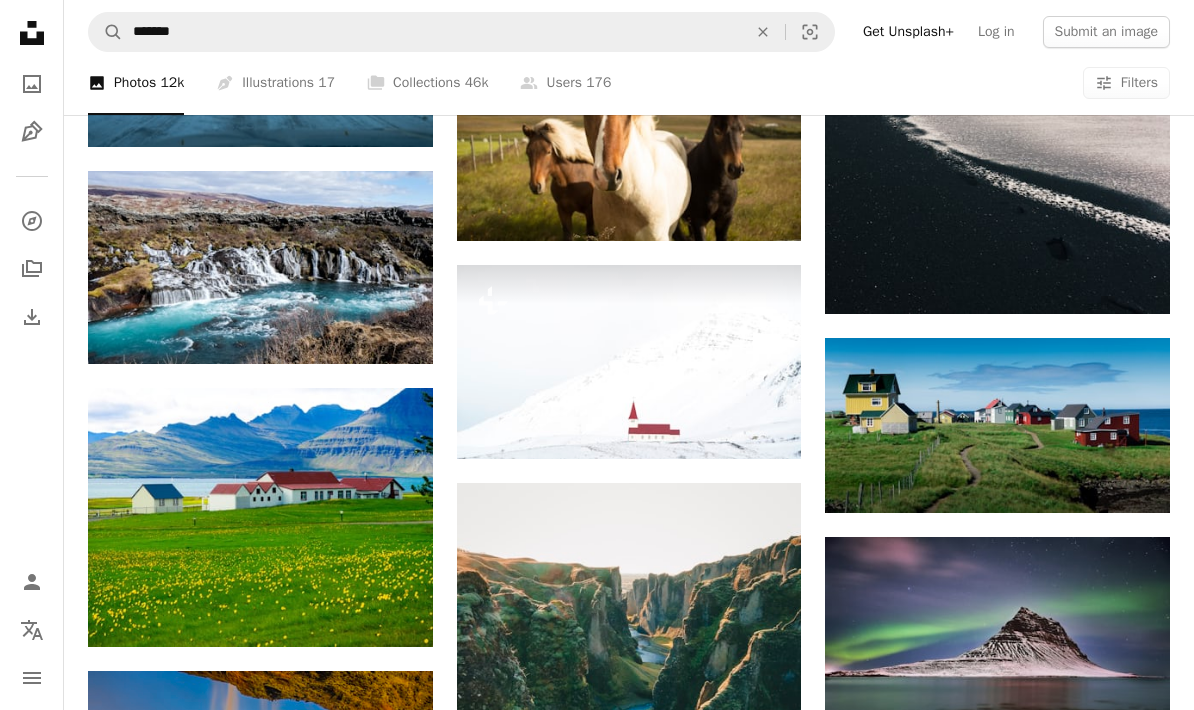 scroll, scrollTop: 14844, scrollLeft: 0, axis: vertical 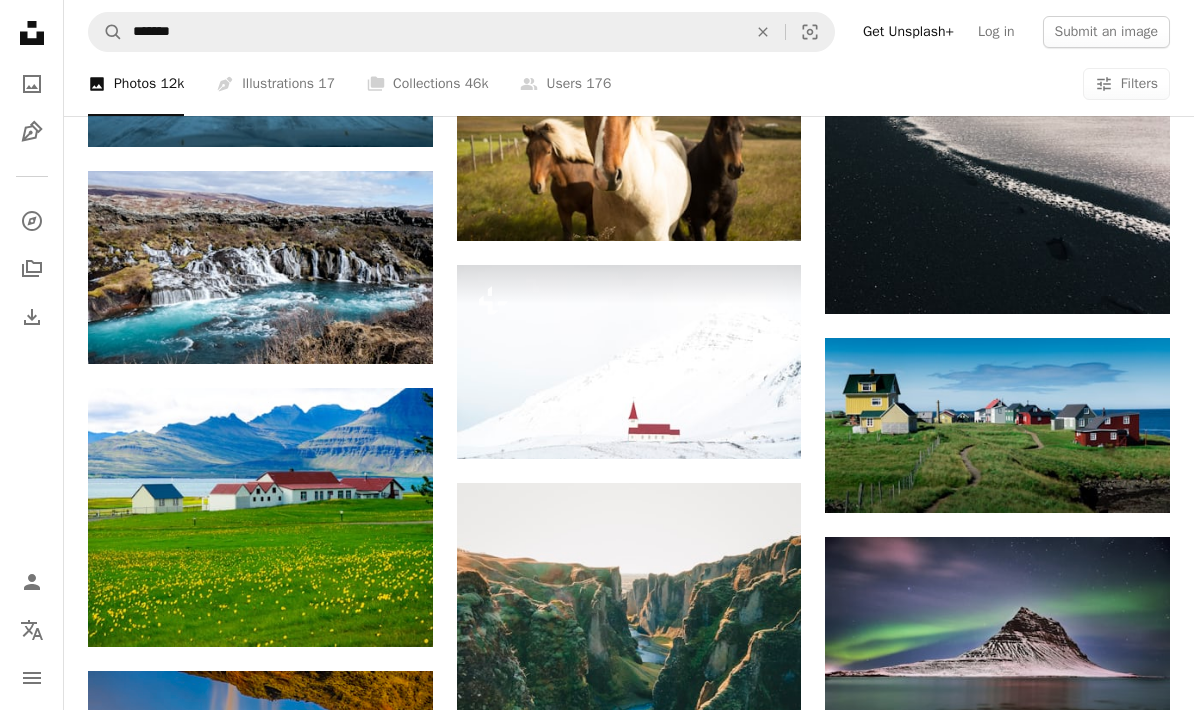 click at bounding box center (629, 362) 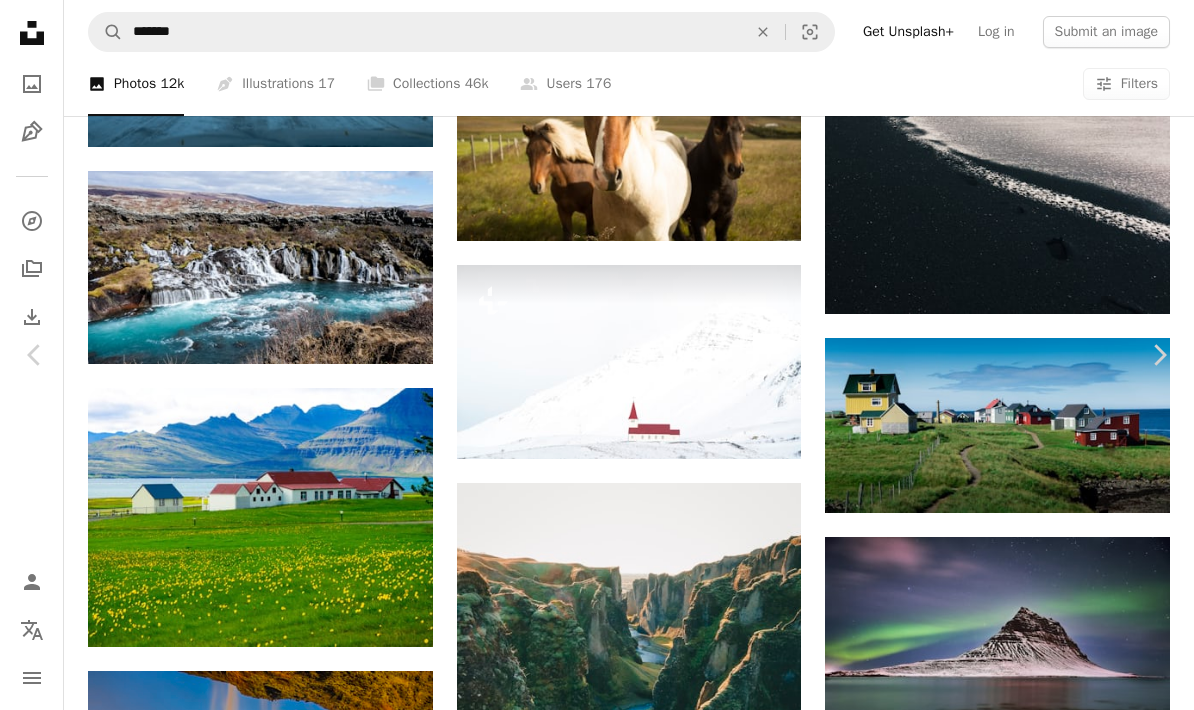 scroll, scrollTop: 14924, scrollLeft: 0, axis: vertical 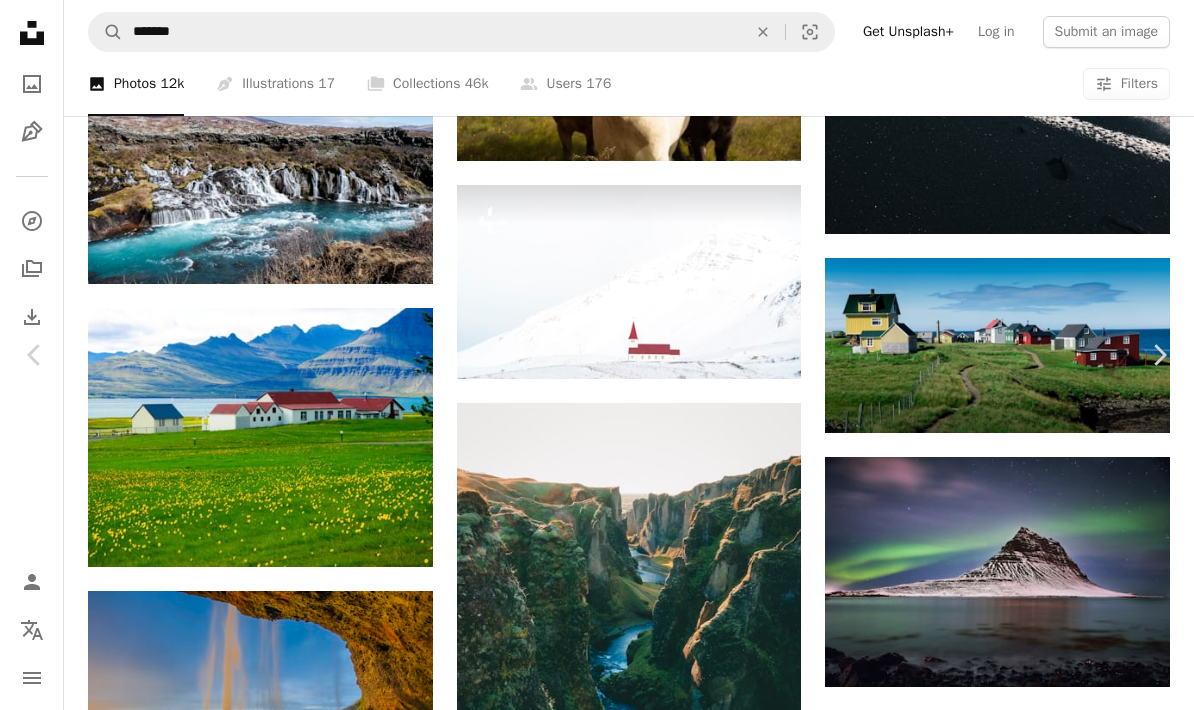 click on "An X shape" at bounding box center (20, 20) 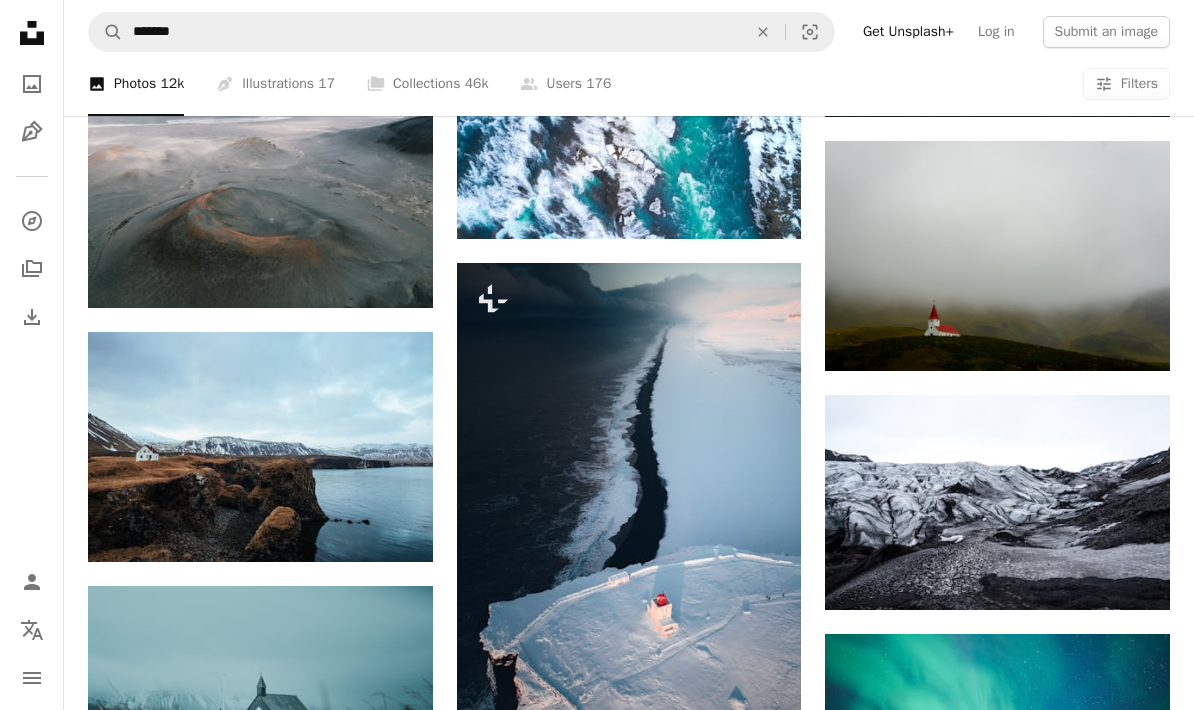 scroll, scrollTop: 24345, scrollLeft: 0, axis: vertical 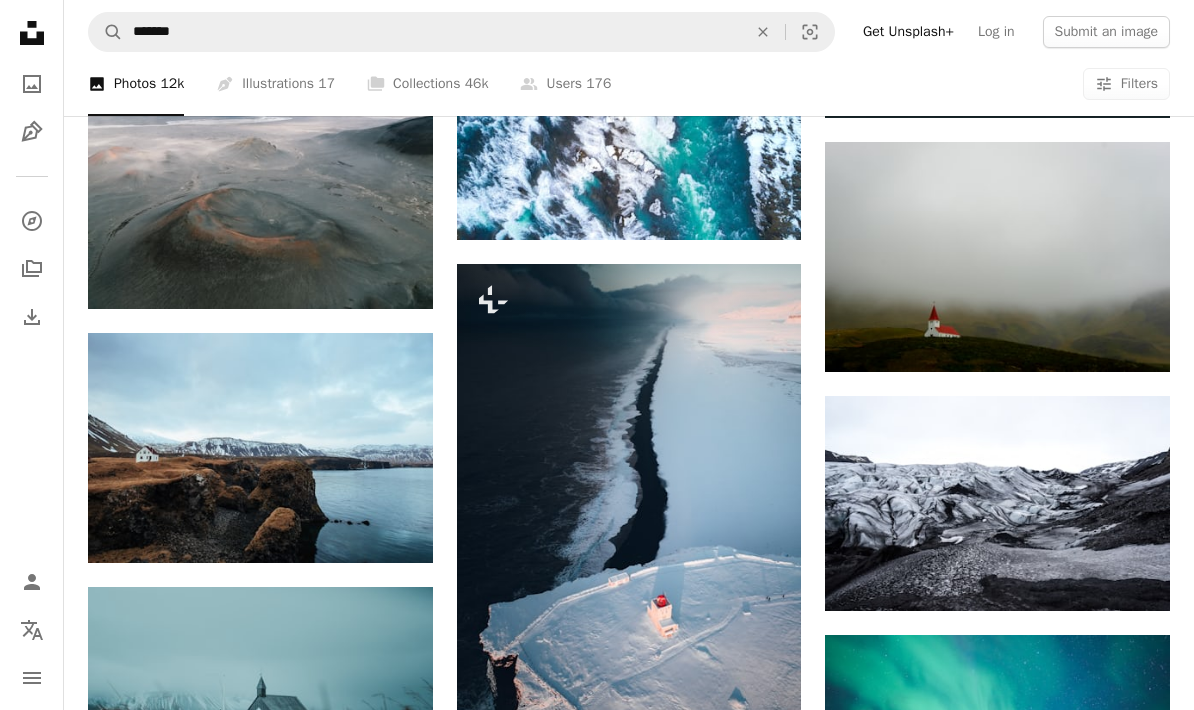 click at bounding box center [997, 257] 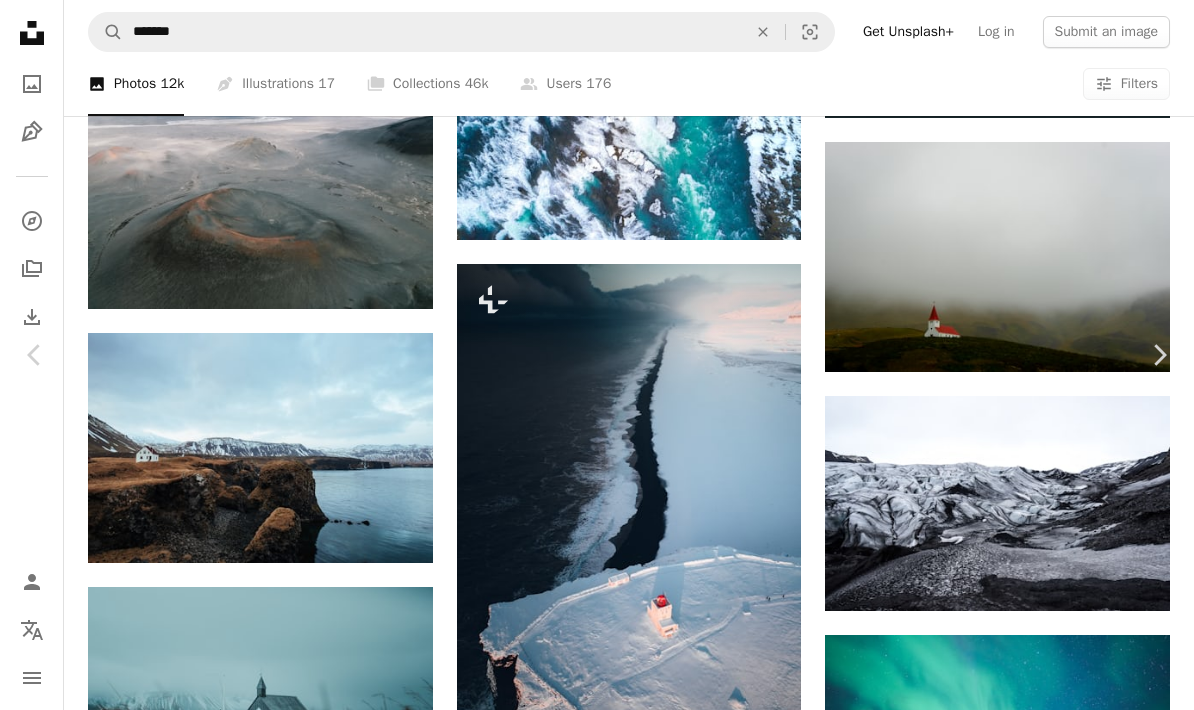 scroll, scrollTop: 0, scrollLeft: 0, axis: both 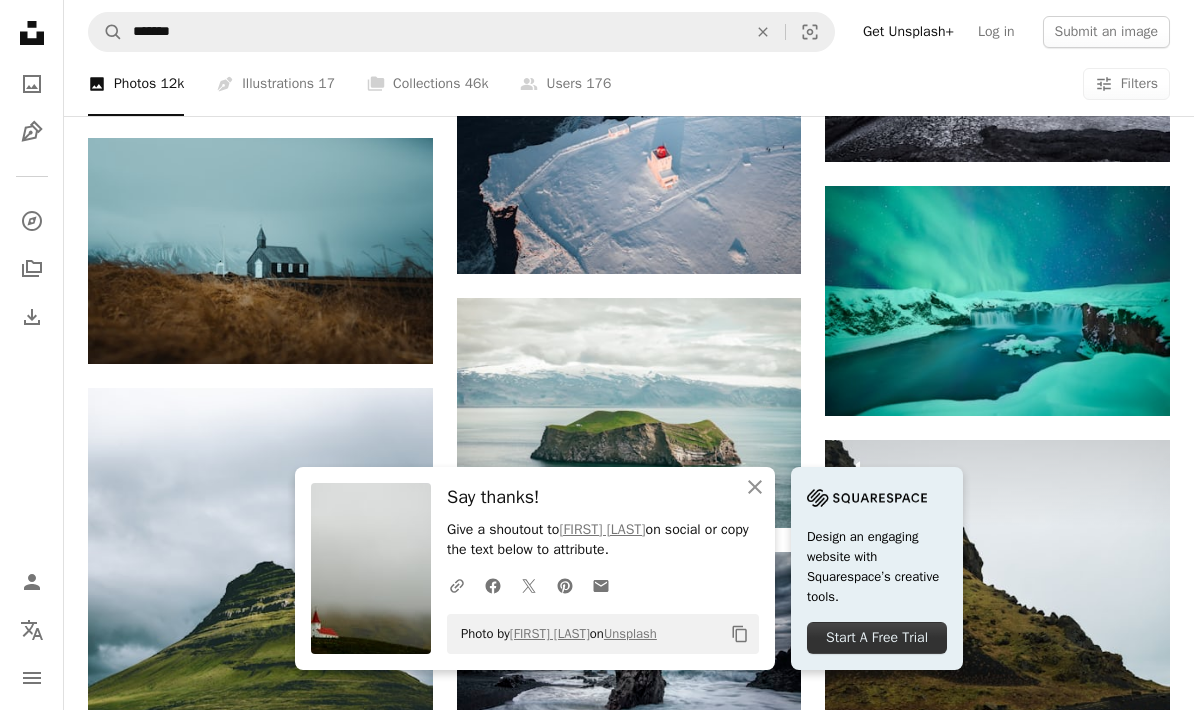 click 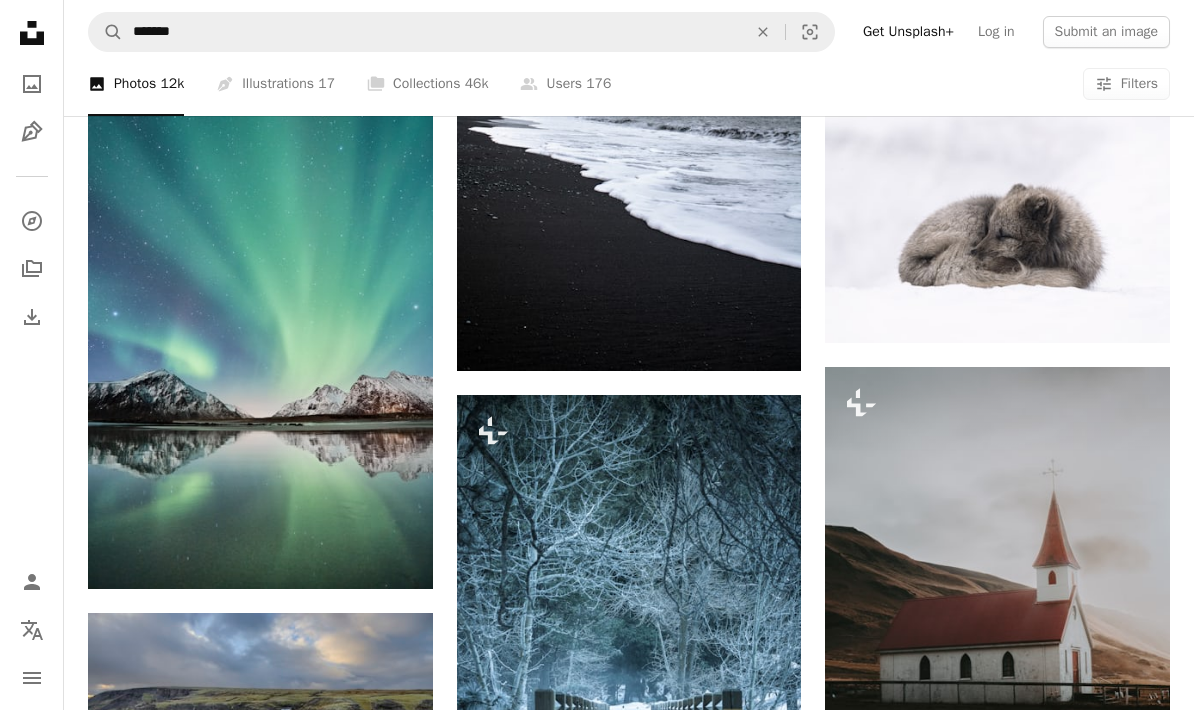 scroll, scrollTop: 54677, scrollLeft: 0, axis: vertical 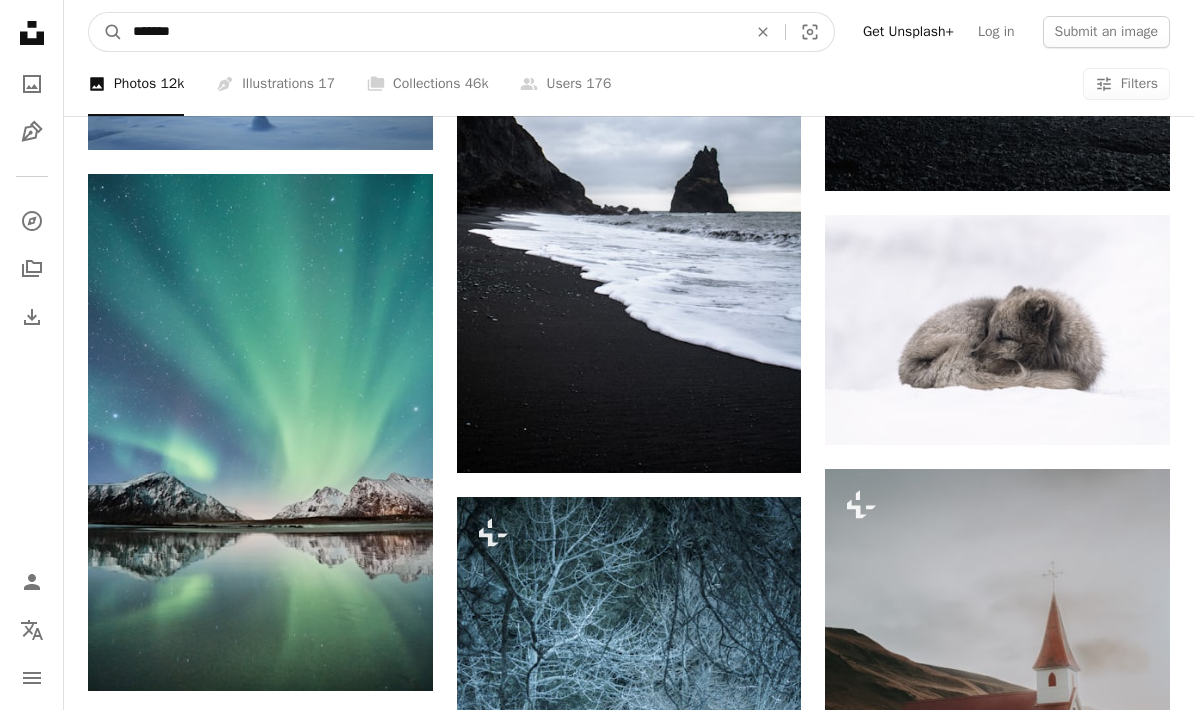 click on "*******" at bounding box center [432, 32] 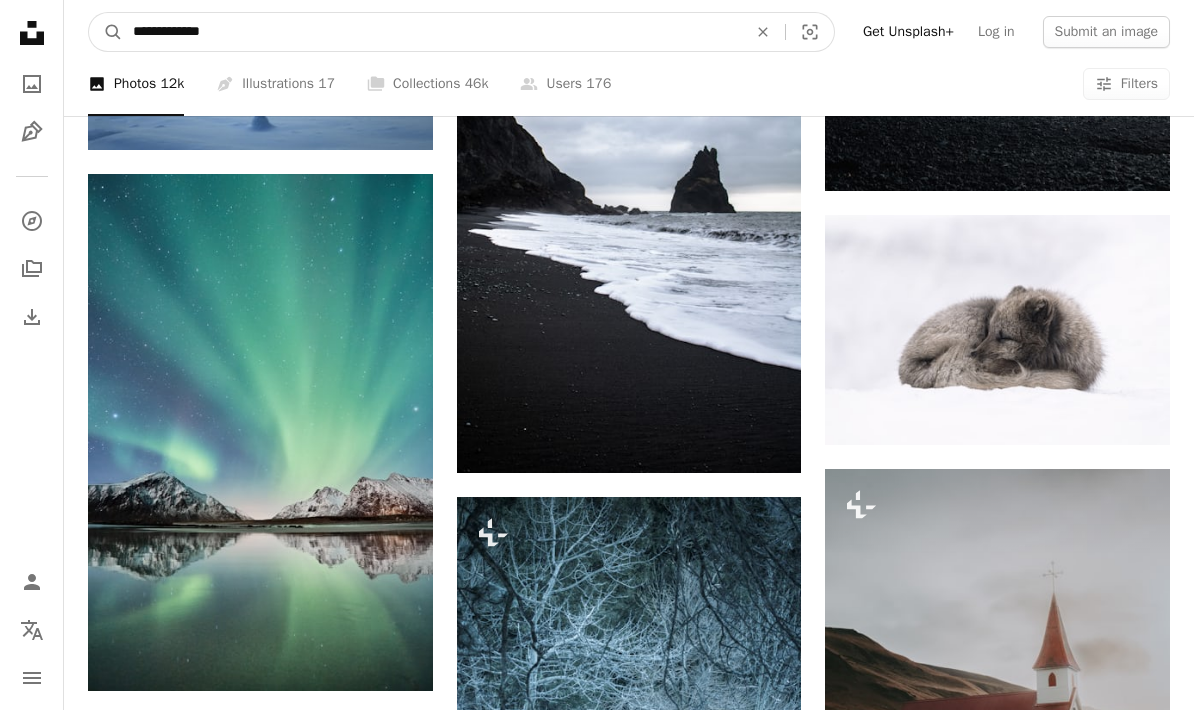 type on "**********" 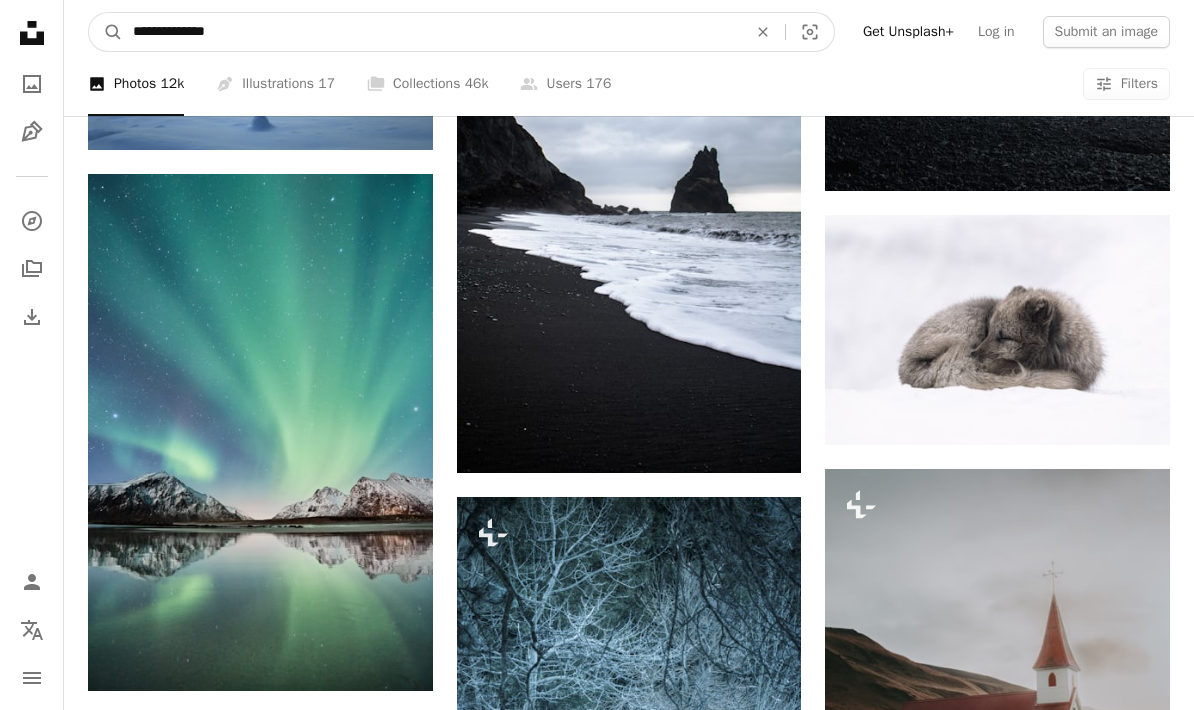 click on "A magnifying glass" at bounding box center [106, 32] 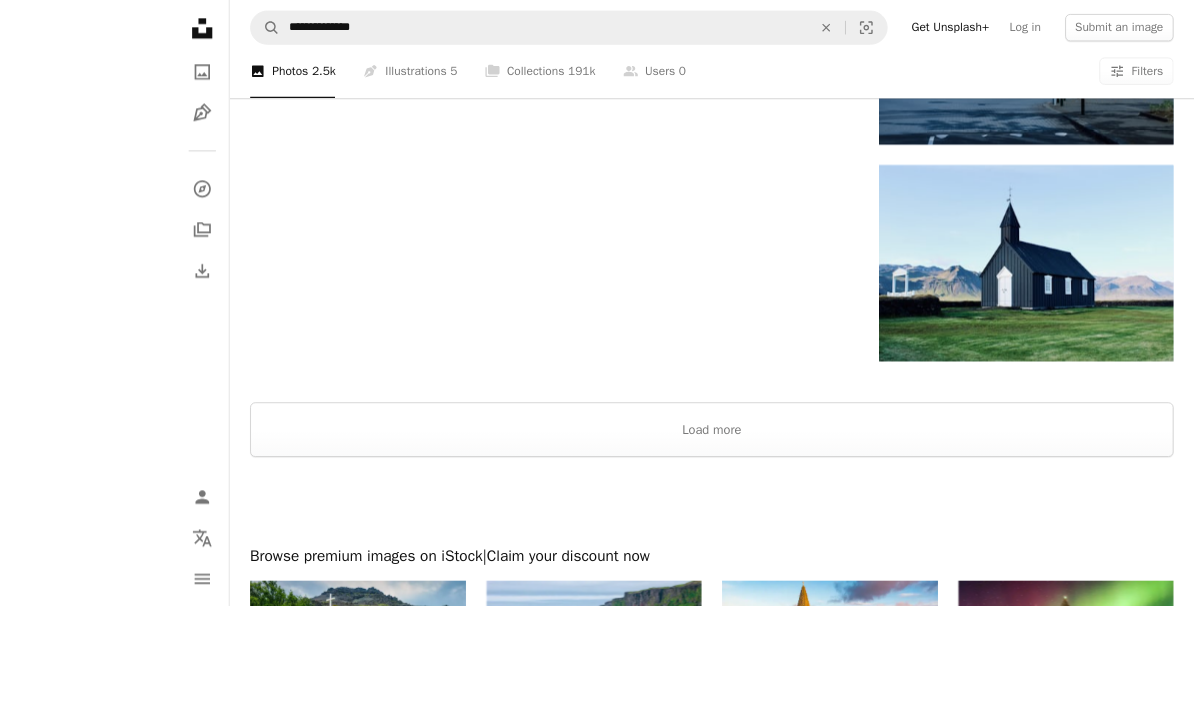 scroll, scrollTop: 3127, scrollLeft: 0, axis: vertical 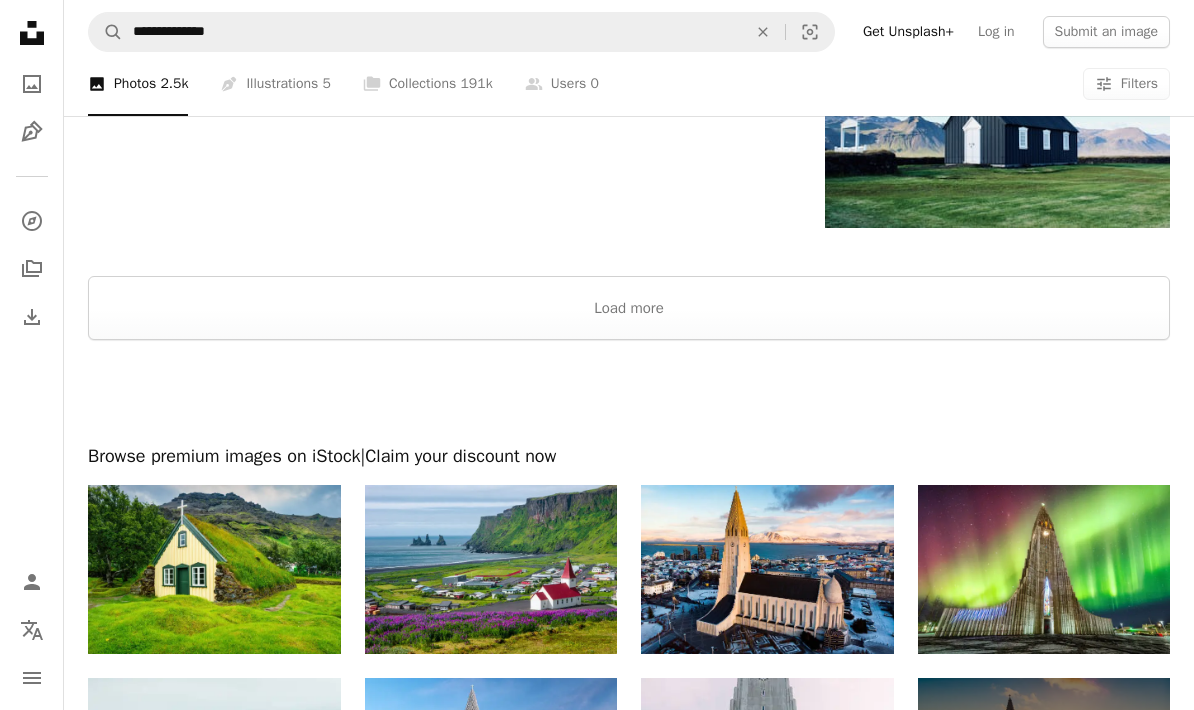 click on "Load more" at bounding box center (629, 308) 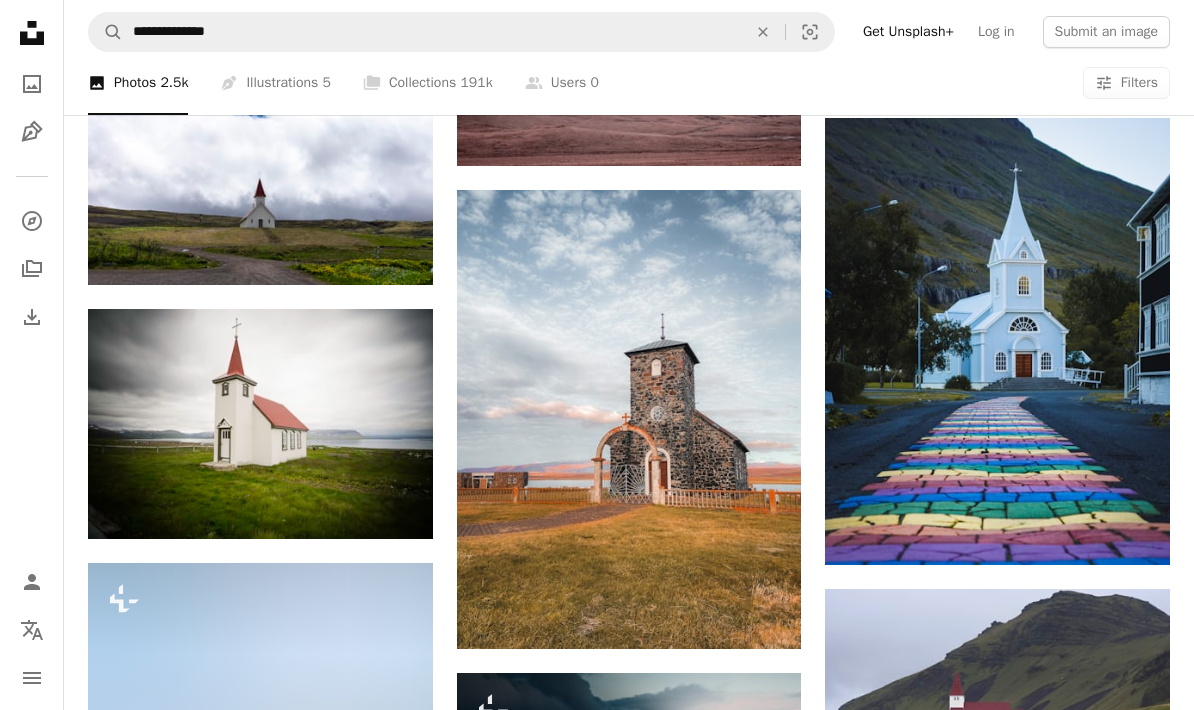 scroll, scrollTop: 4025, scrollLeft: 0, axis: vertical 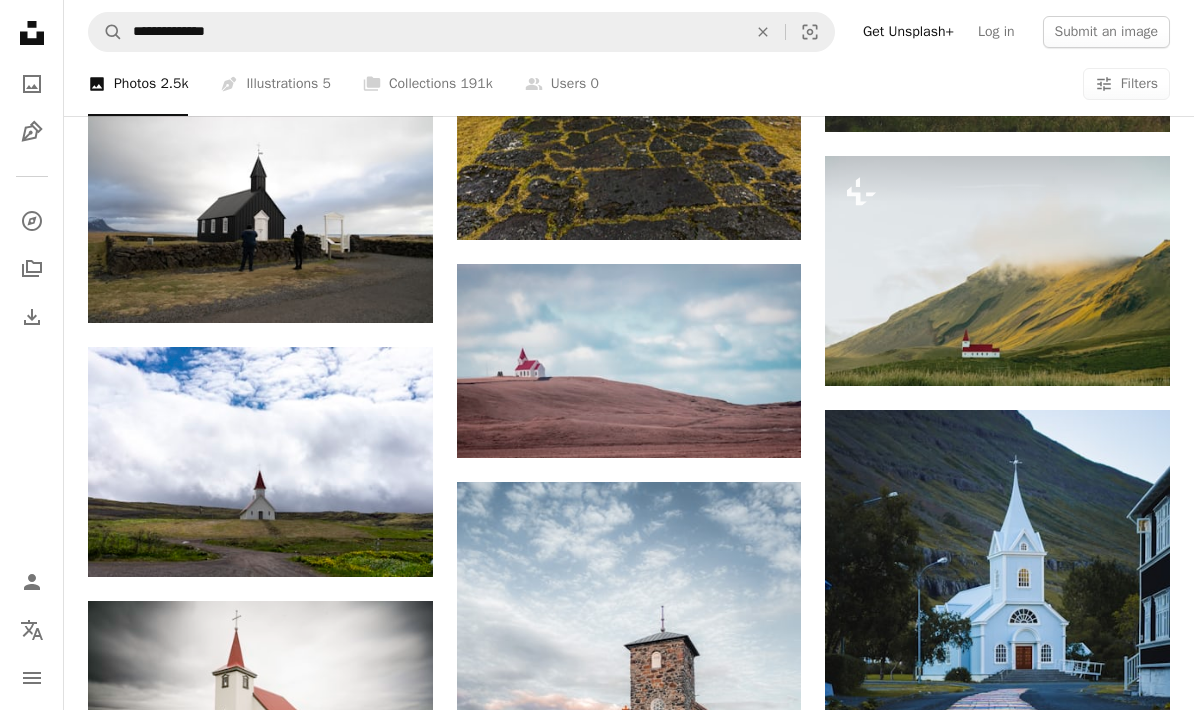 click on "A lock   Download" at bounding box center (1099, 350) 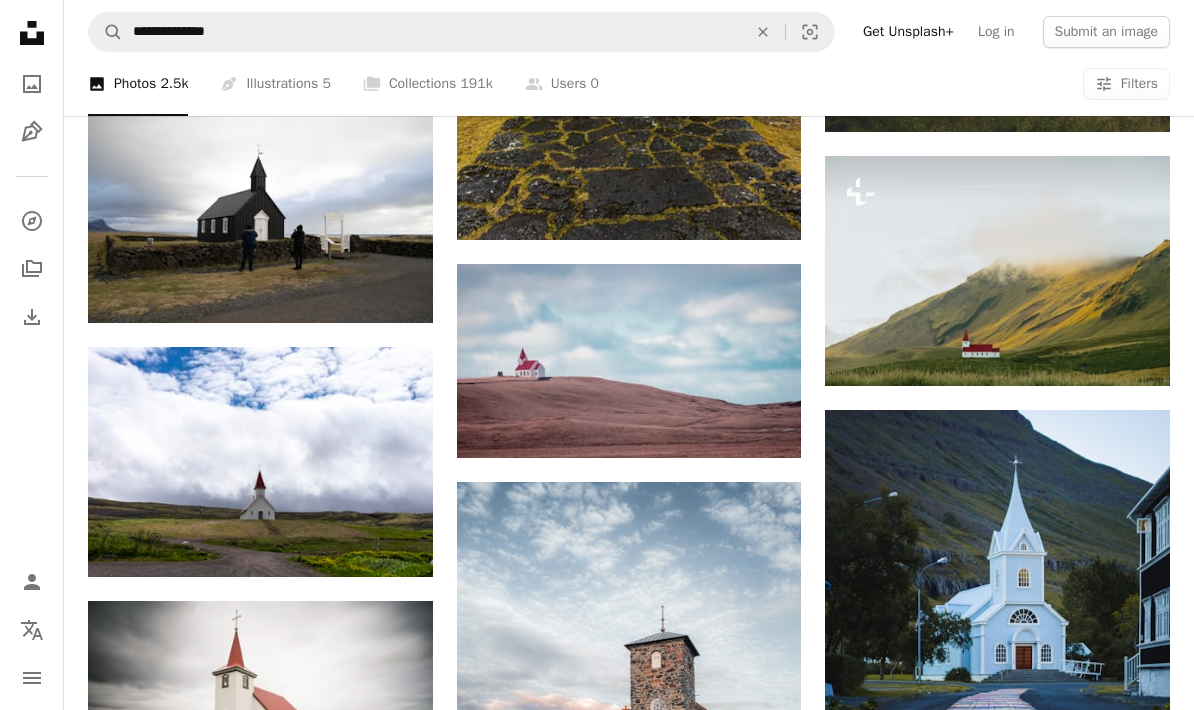 click on "An X shape Premium, ready to use images. Get unlimited access. A plus sign Members-only content added monthly A plus sign Unlimited royalty-free downloads A plus sign Illustrations  New A plus sign Enhanced legal protections yearly 65%  off monthly $20   $7 CAD per month * Get  Unsplash+ * When paid annually, billed upfront  $84 Taxes where applicable. Renews automatically. Cancel anytime." at bounding box center [597, 5016] 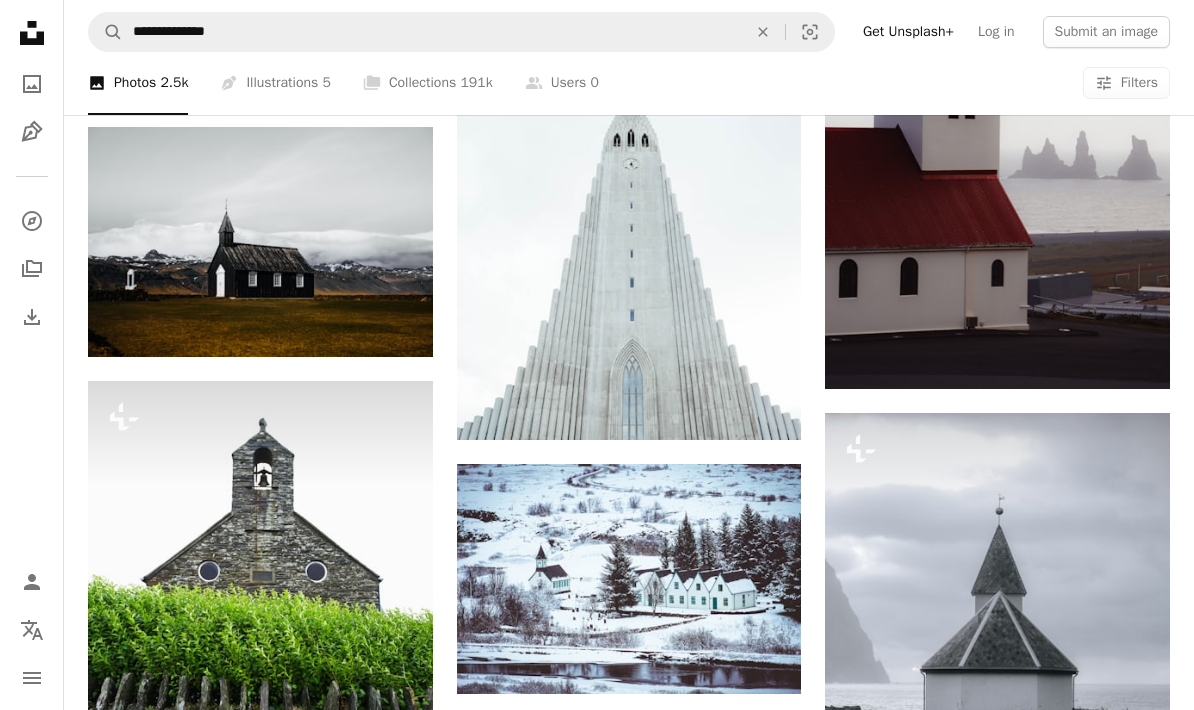 scroll, scrollTop: 19859, scrollLeft: 0, axis: vertical 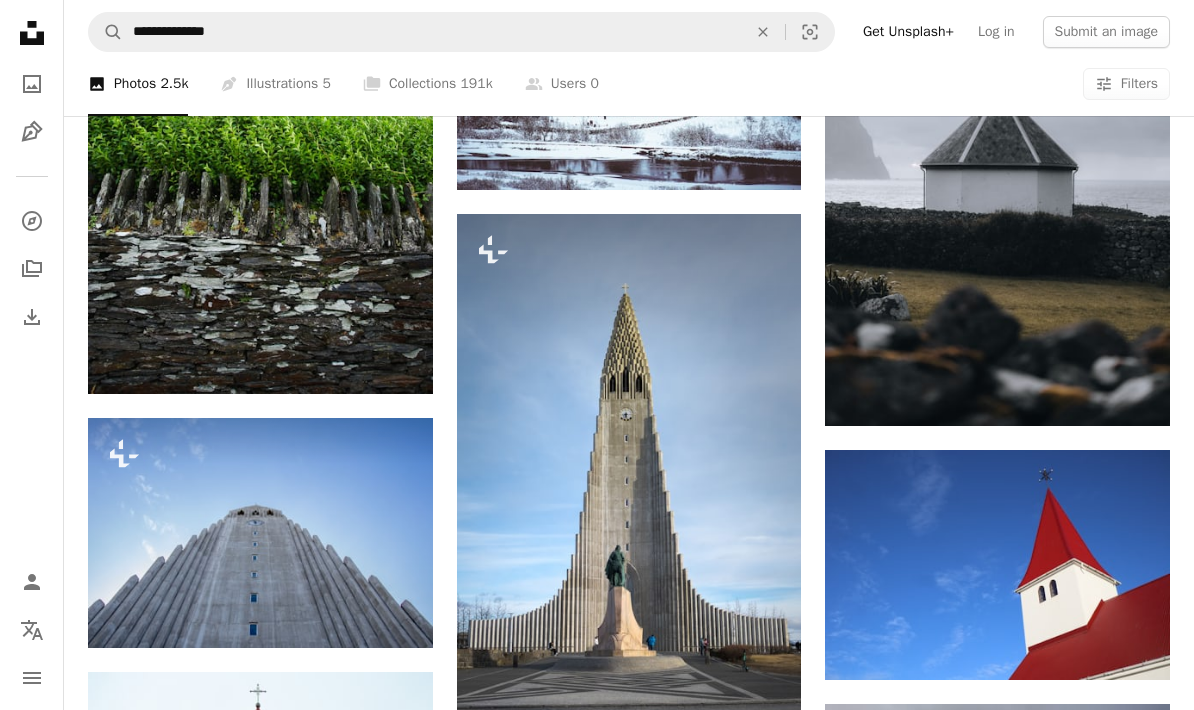 click at bounding box center (997, 167) 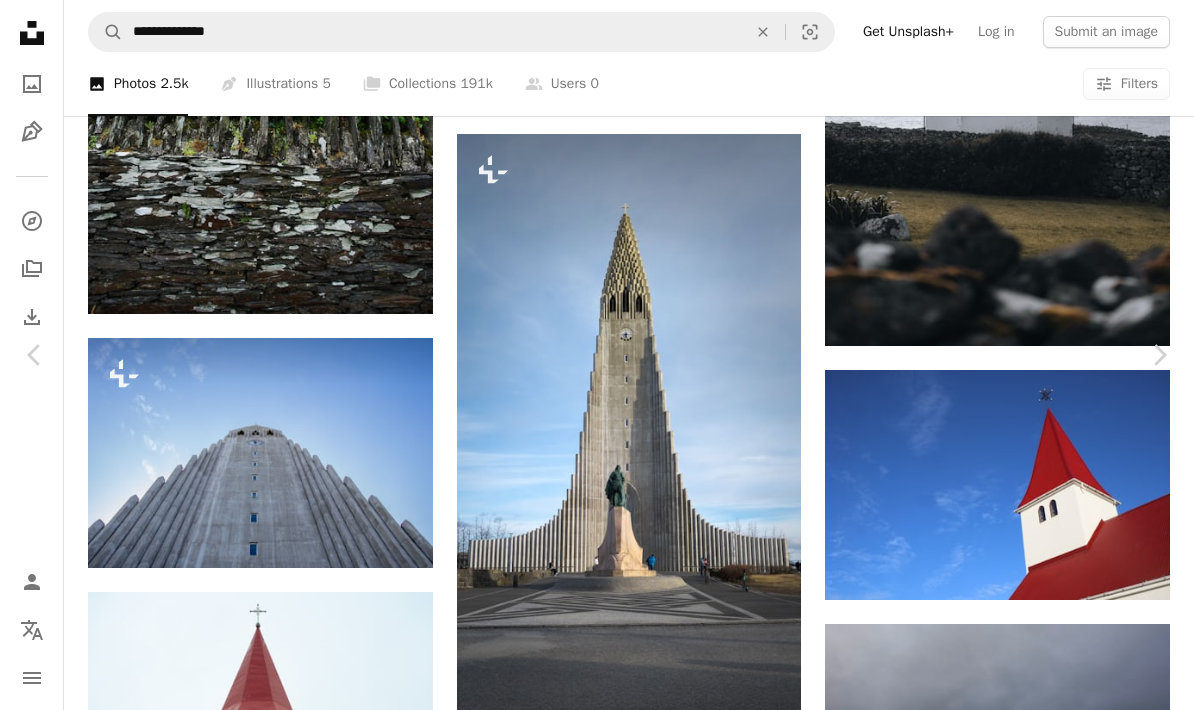 scroll, scrollTop: 1065, scrollLeft: 0, axis: vertical 